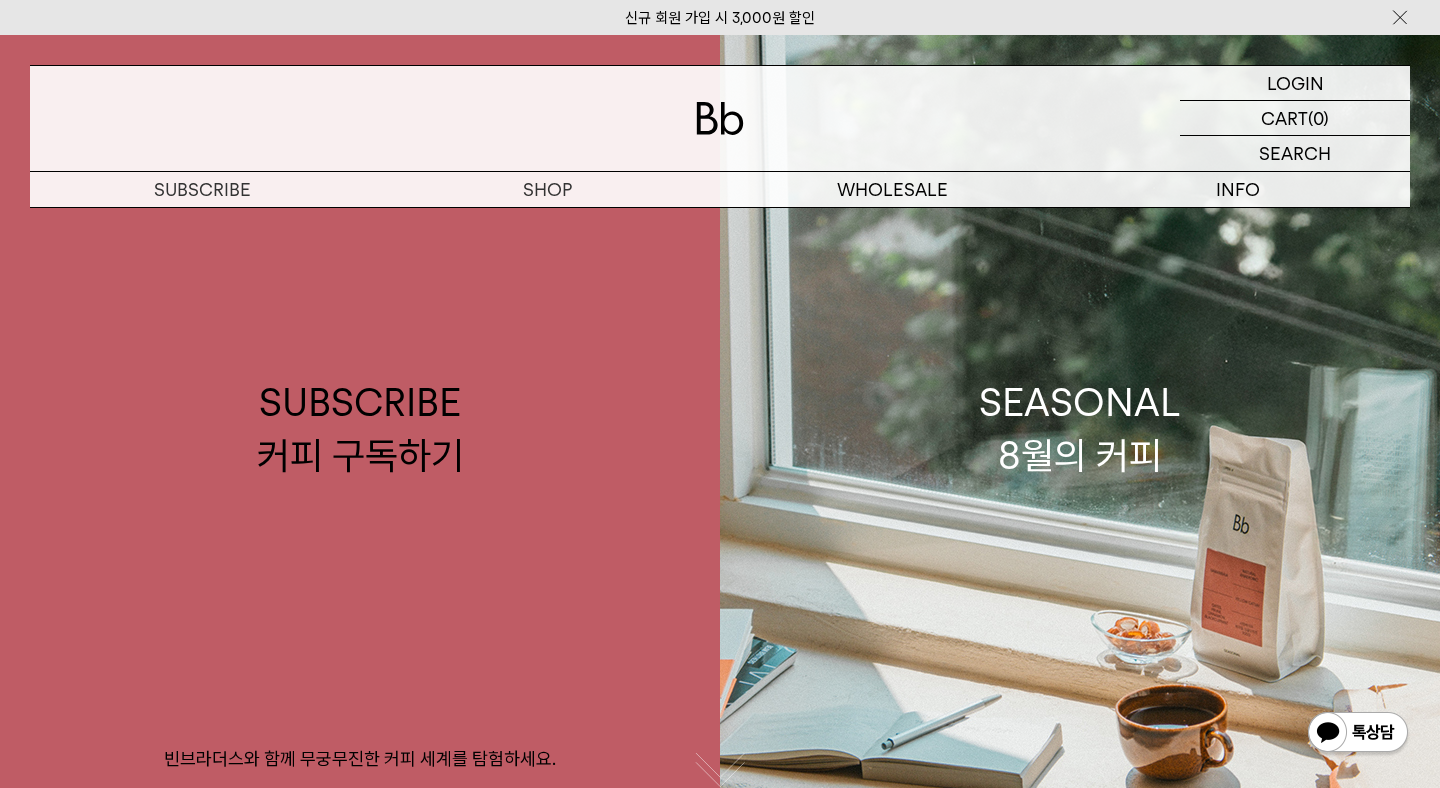 scroll, scrollTop: 0, scrollLeft: 0, axis: both 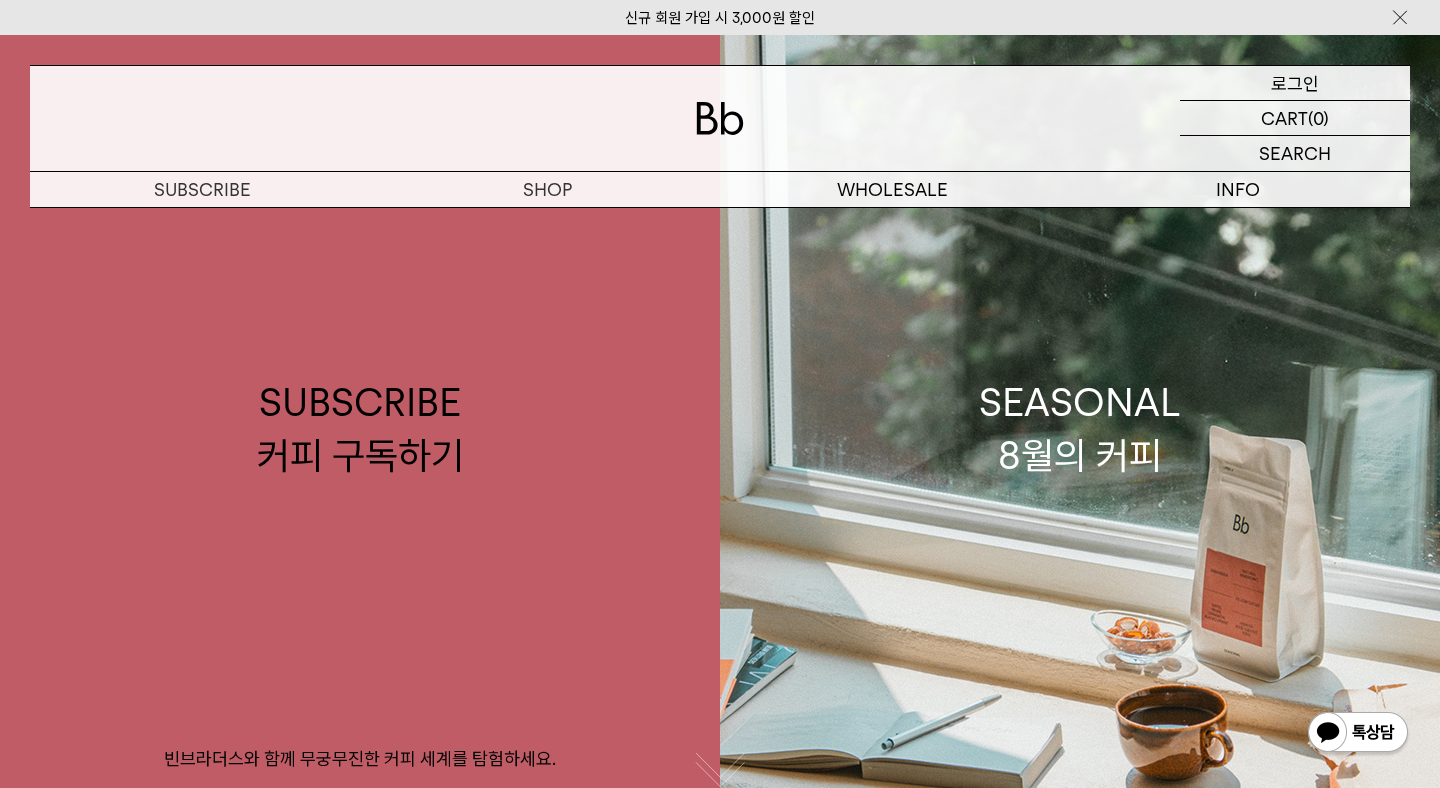 click on "로그인" at bounding box center [1295, 83] 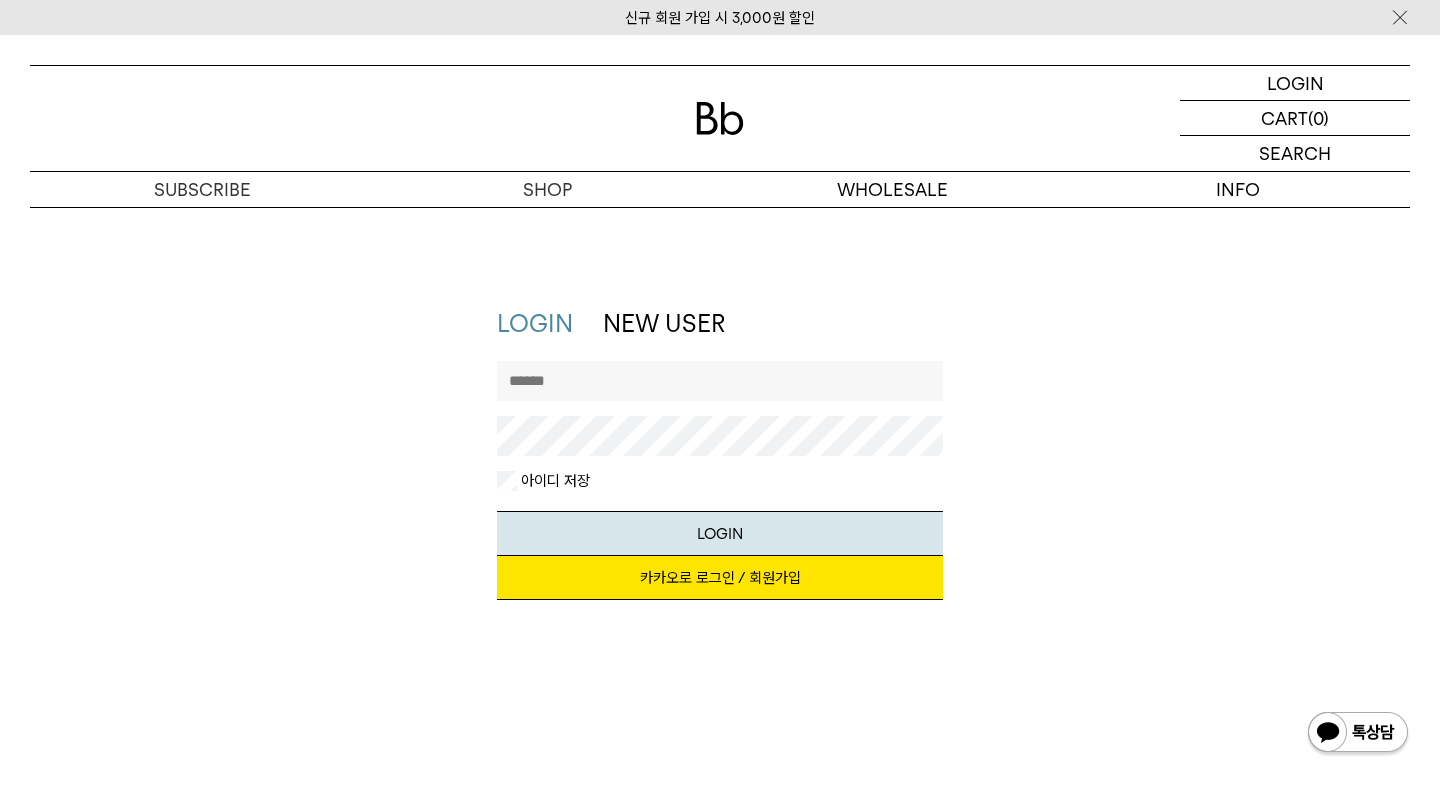 scroll, scrollTop: 0, scrollLeft: 0, axis: both 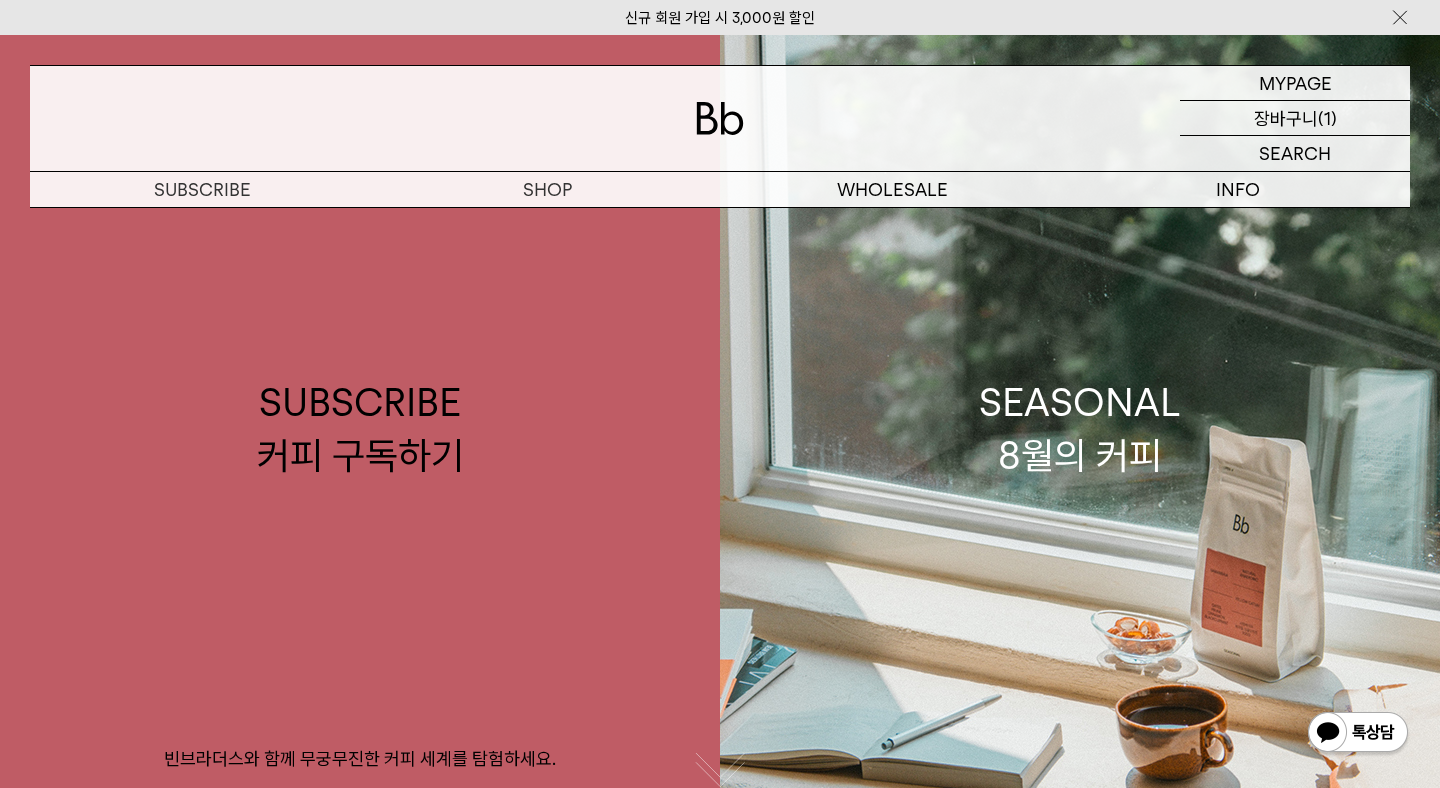 click on "장바구니" at bounding box center (1286, 118) 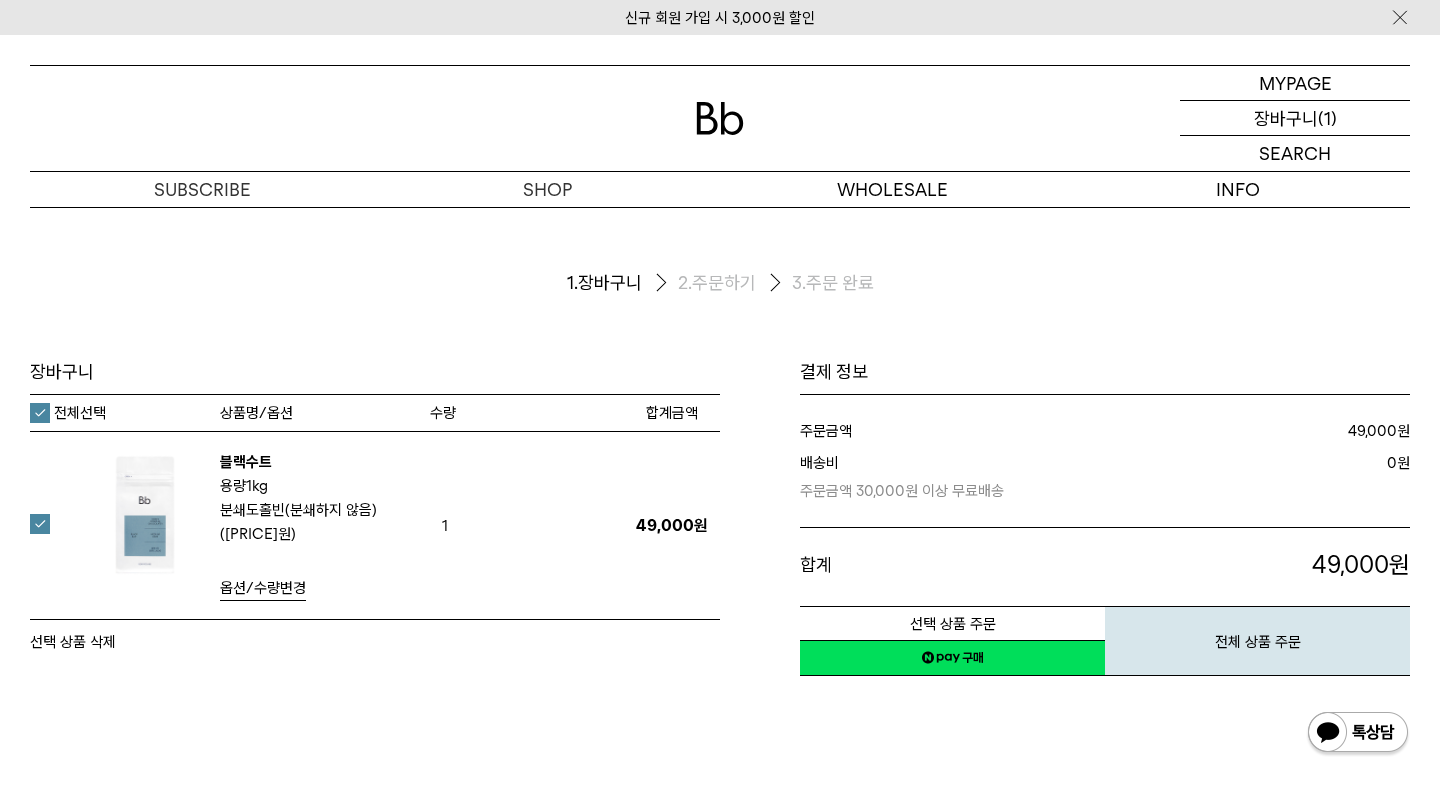 scroll, scrollTop: 0, scrollLeft: 0, axis: both 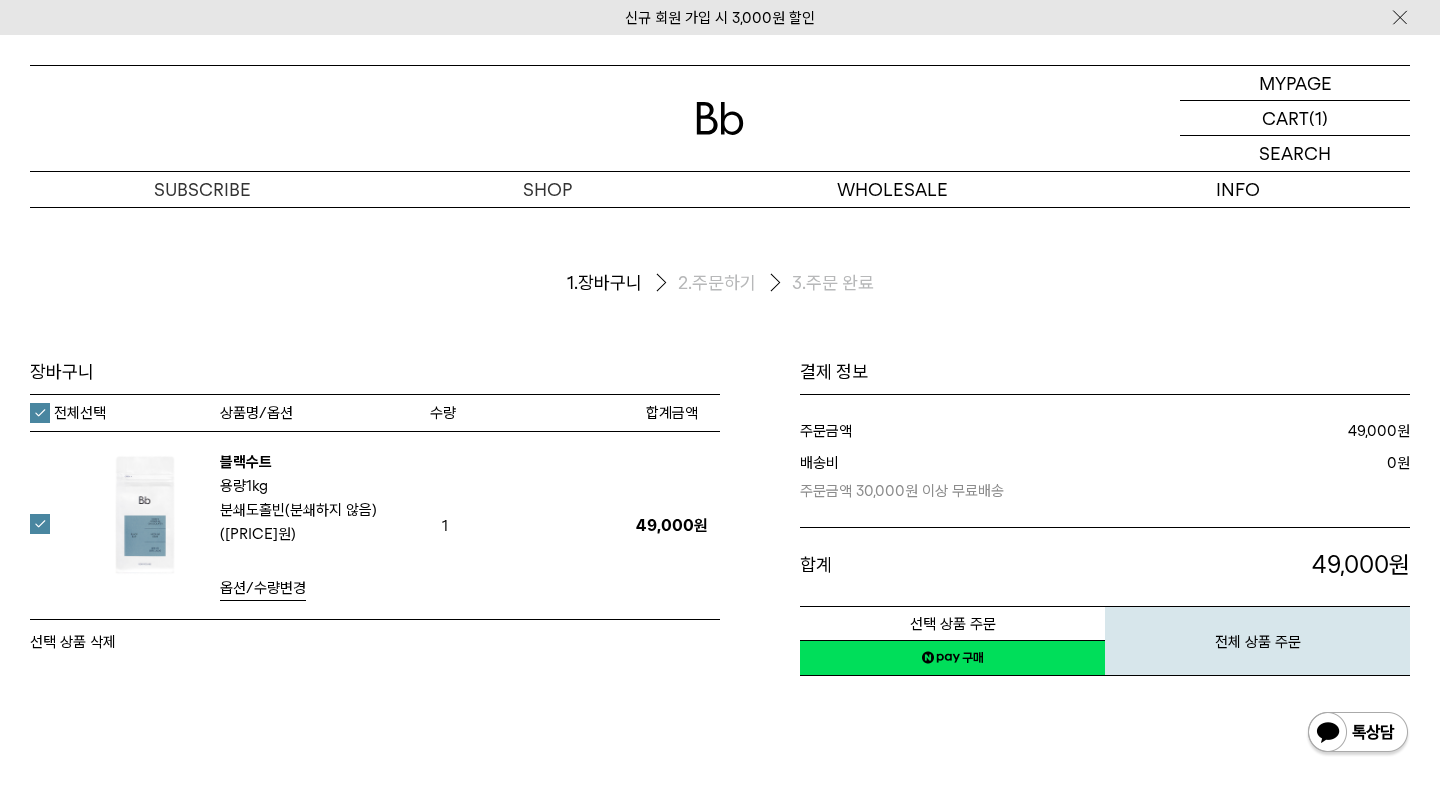 click on "블랙수트" at bounding box center (246, 462) 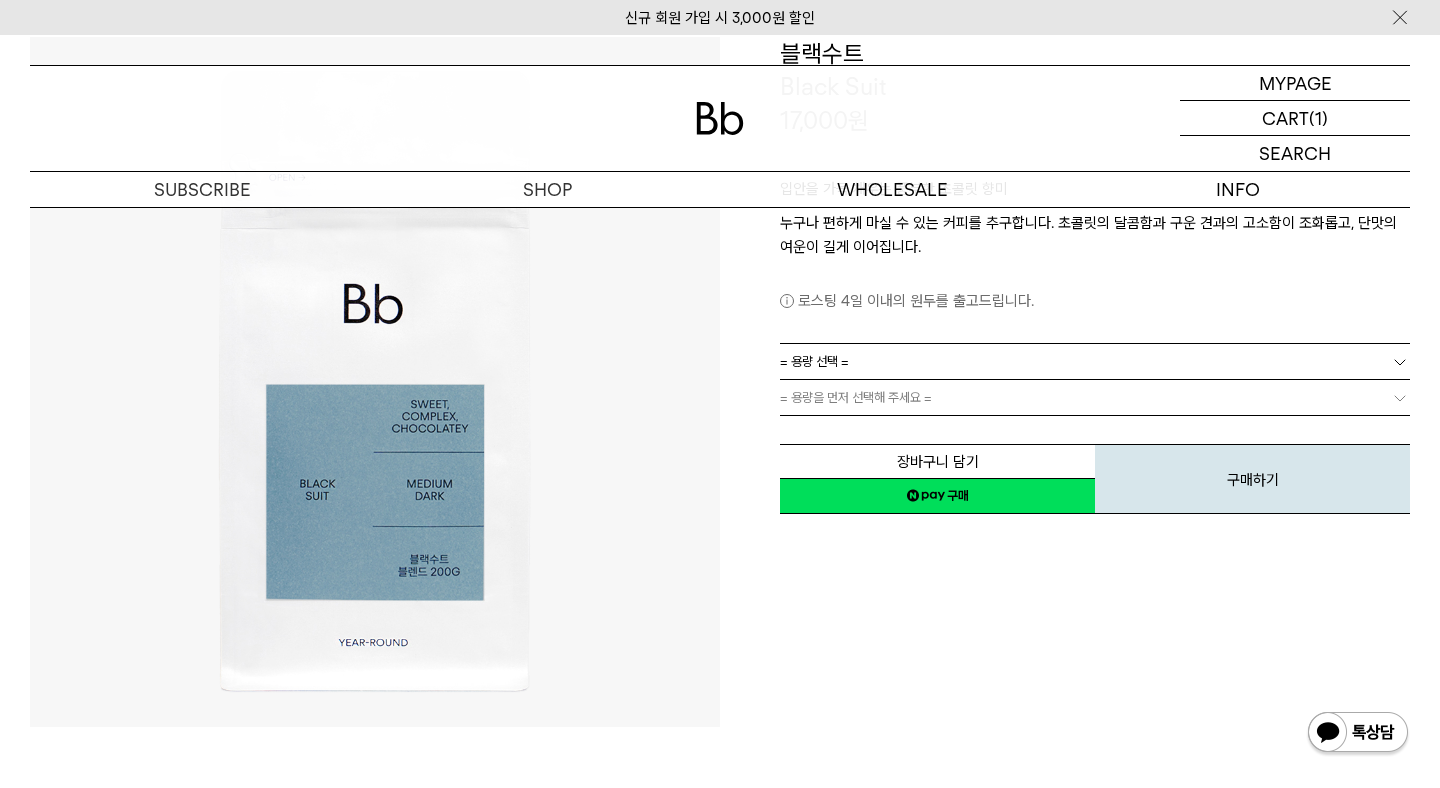 scroll, scrollTop: 0, scrollLeft: 0, axis: both 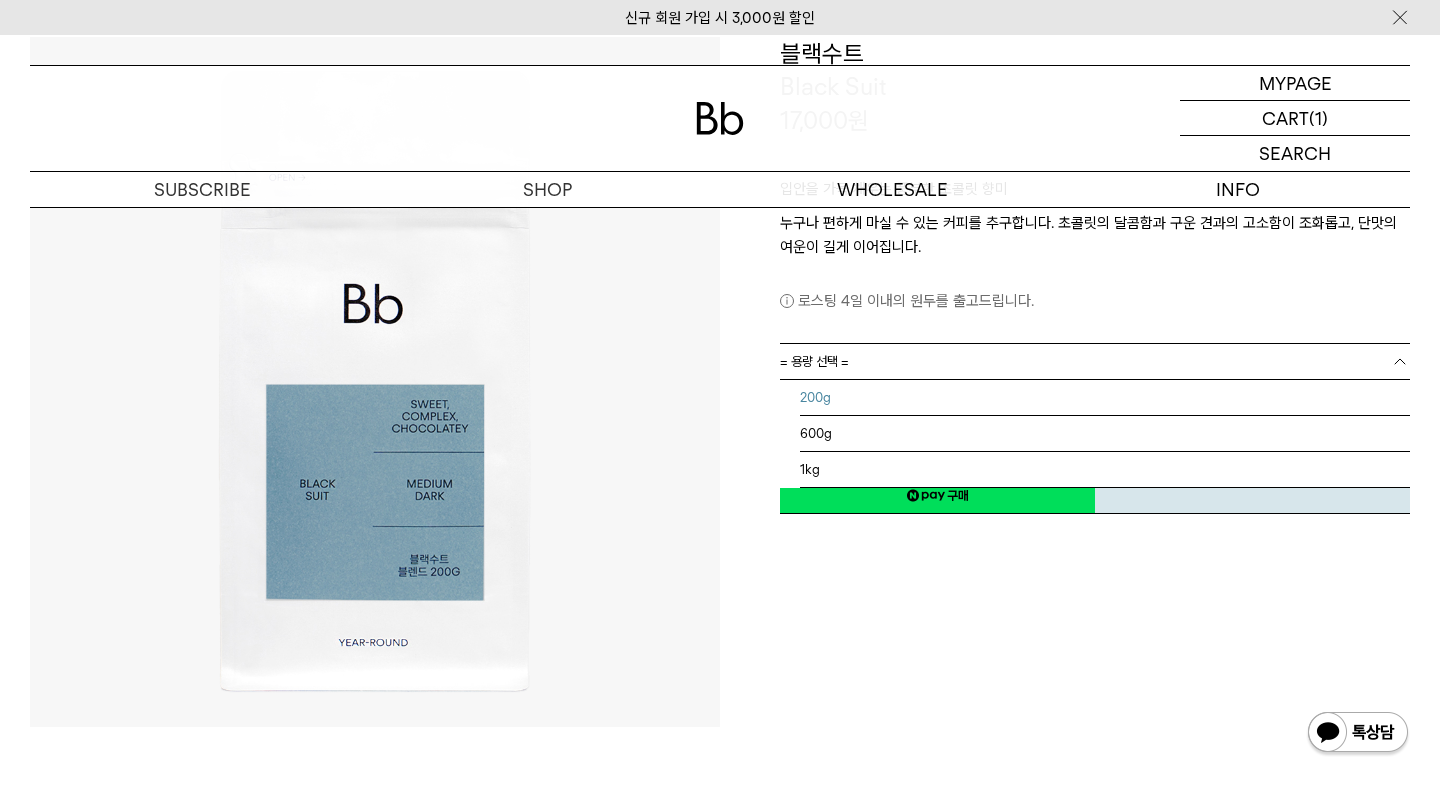 click on "200g" at bounding box center (1105, 398) 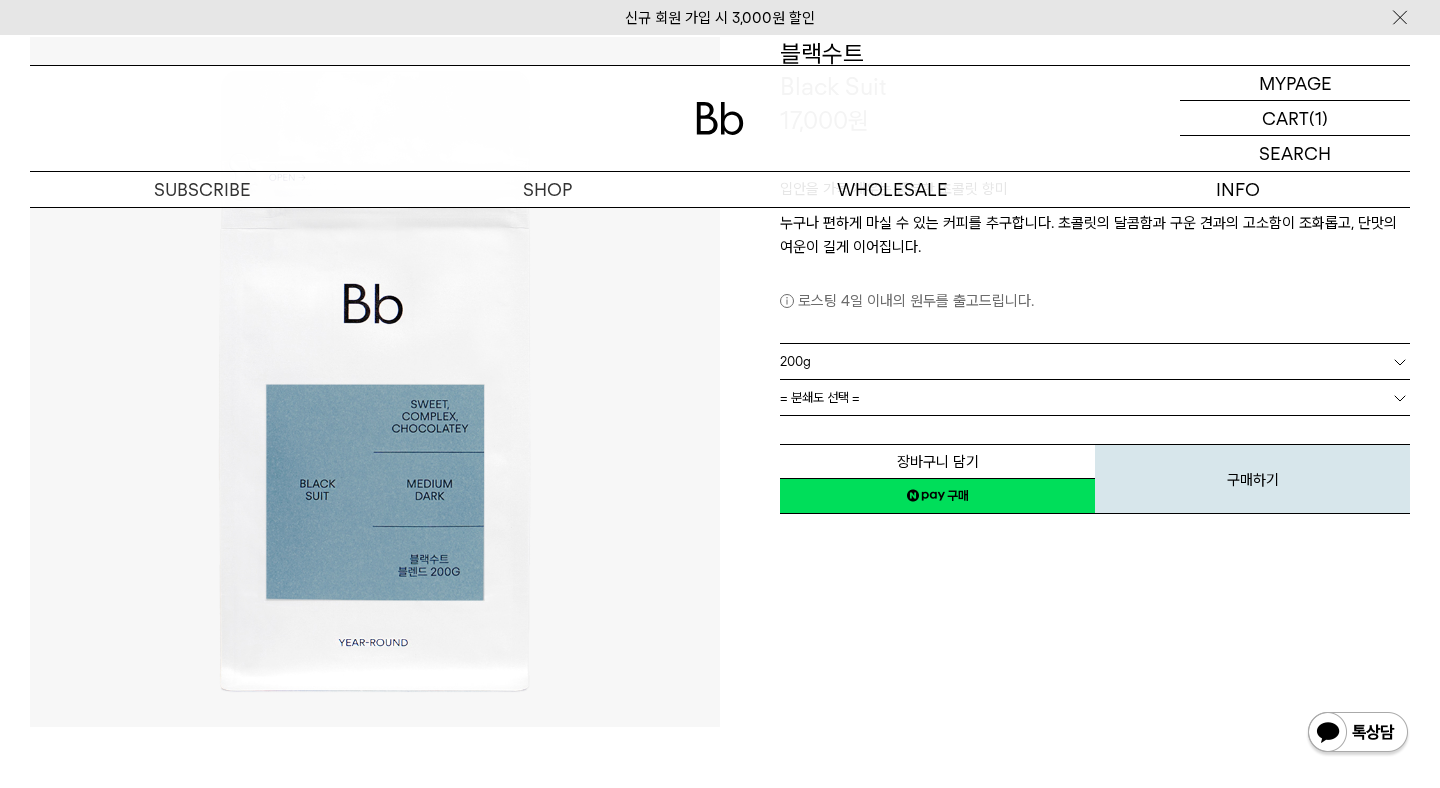 scroll, scrollTop: 6, scrollLeft: 0, axis: vertical 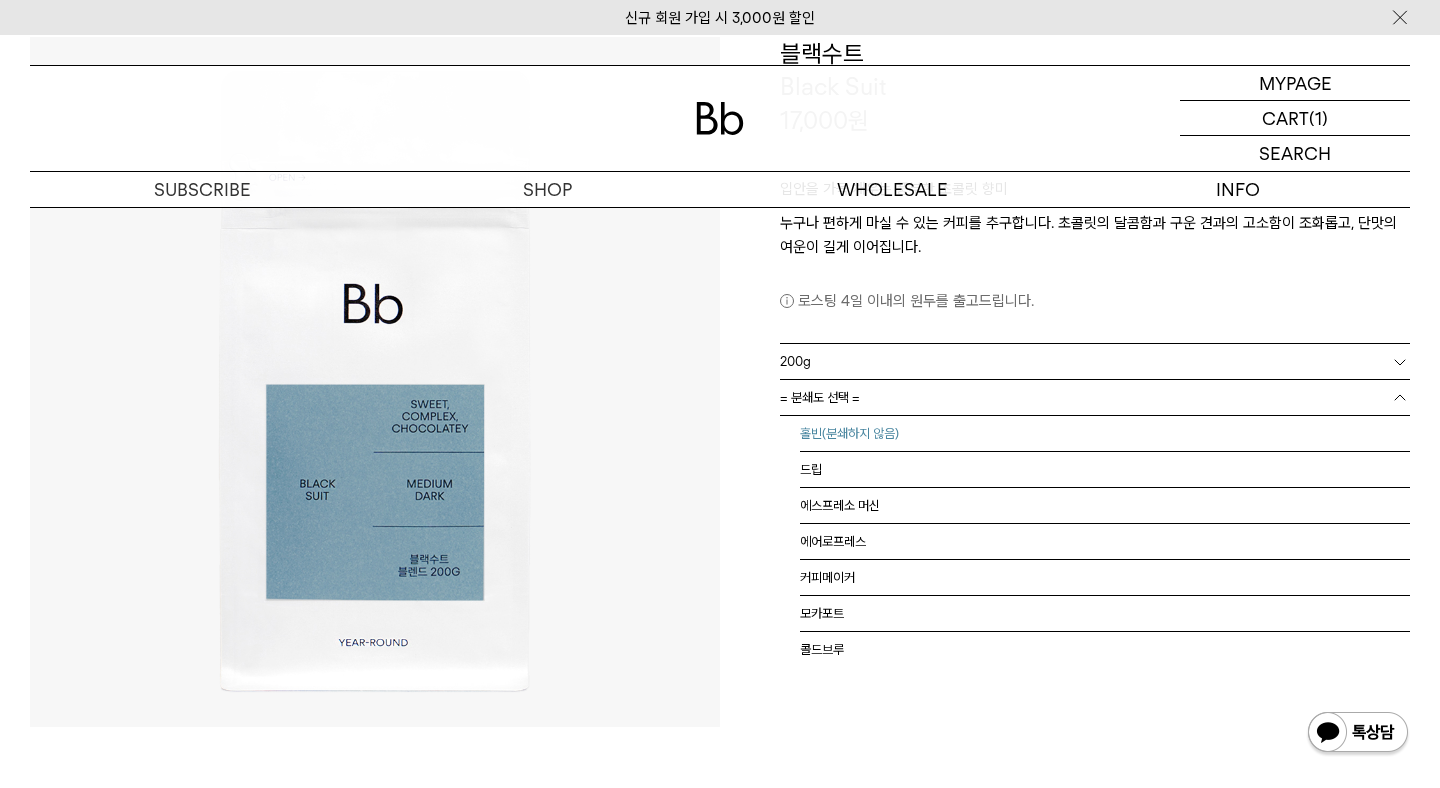 click on "홀빈(분쇄하지 않음)" at bounding box center [1105, 434] 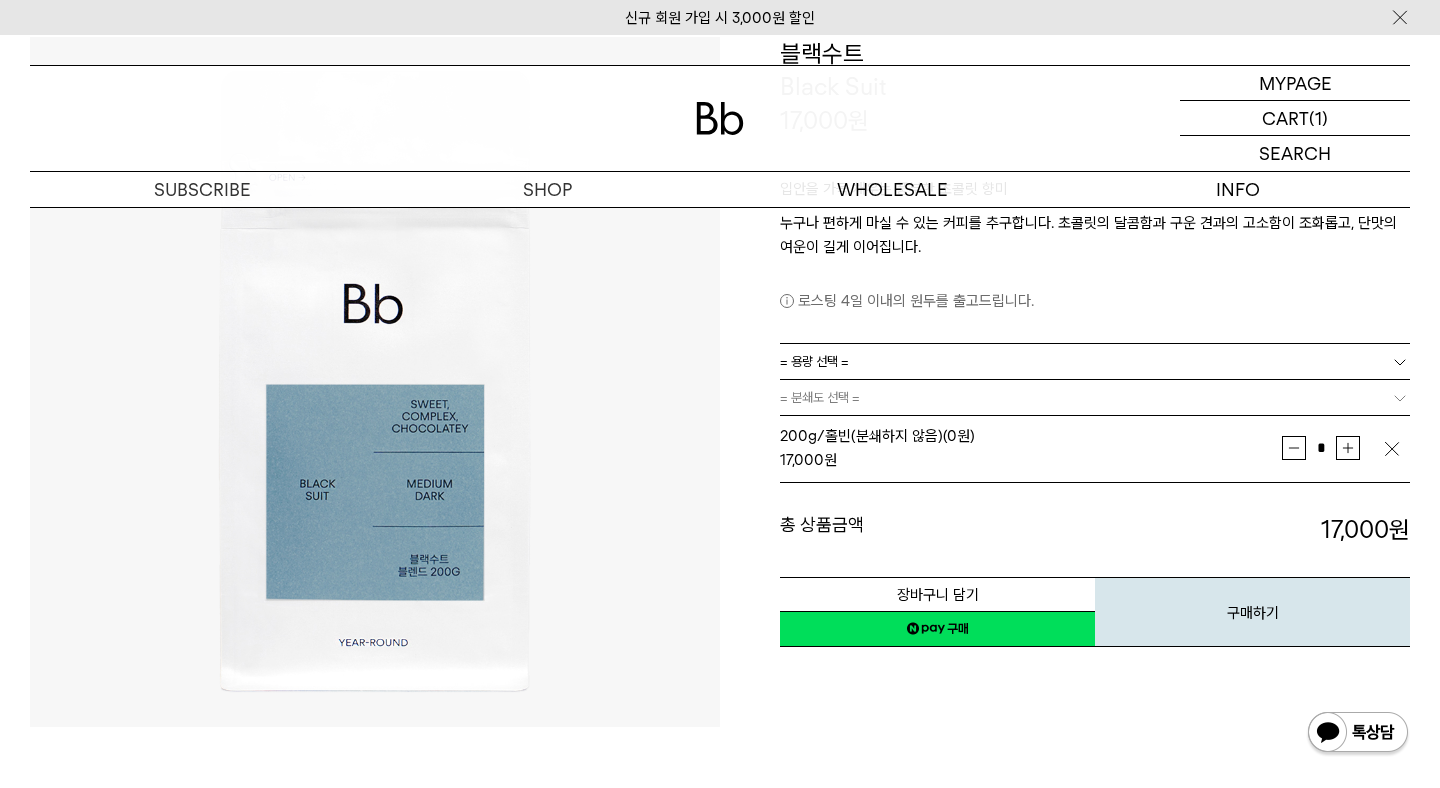 click at bounding box center (1392, 449) 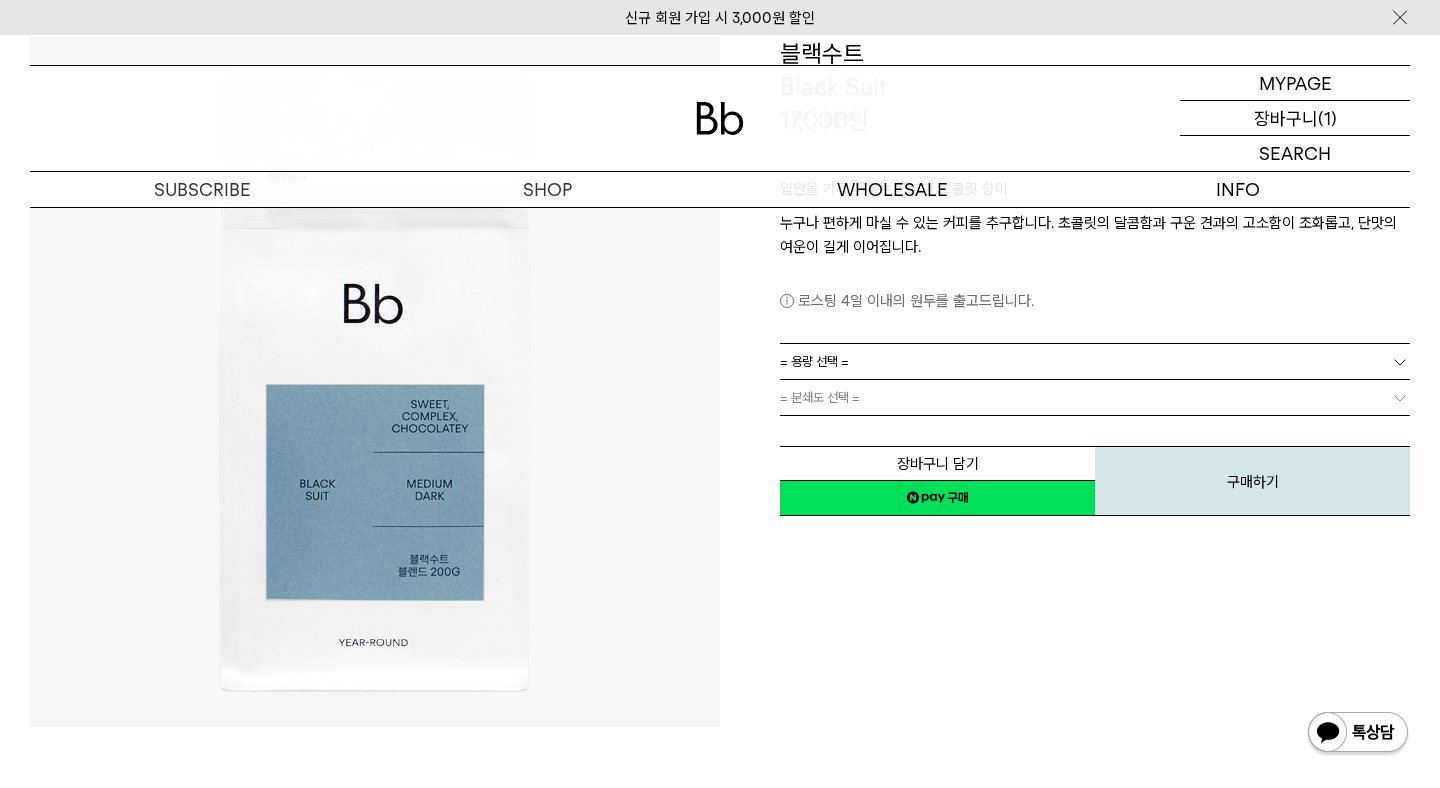 click on "장바구니" at bounding box center [1286, 118] 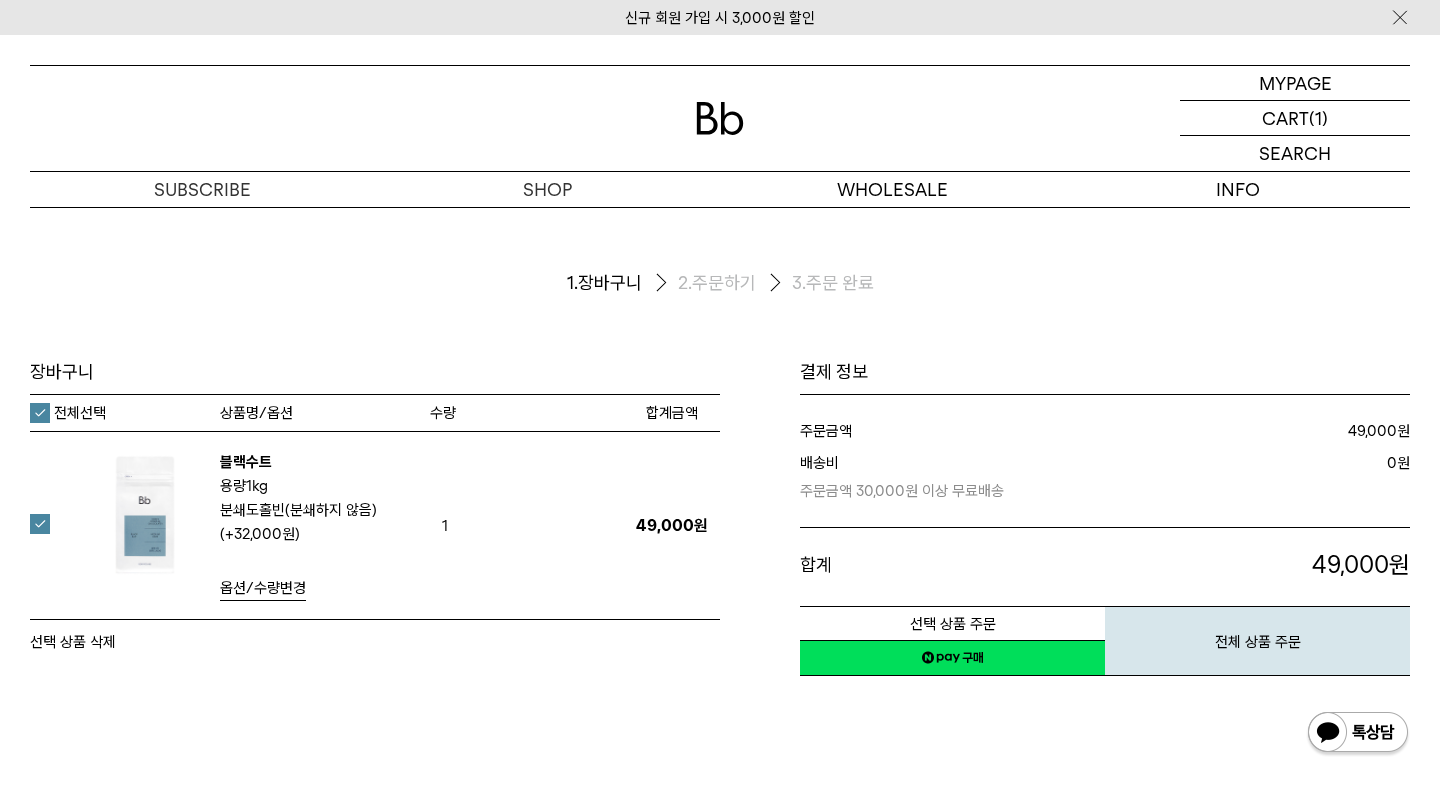 scroll, scrollTop: 0, scrollLeft: 0, axis: both 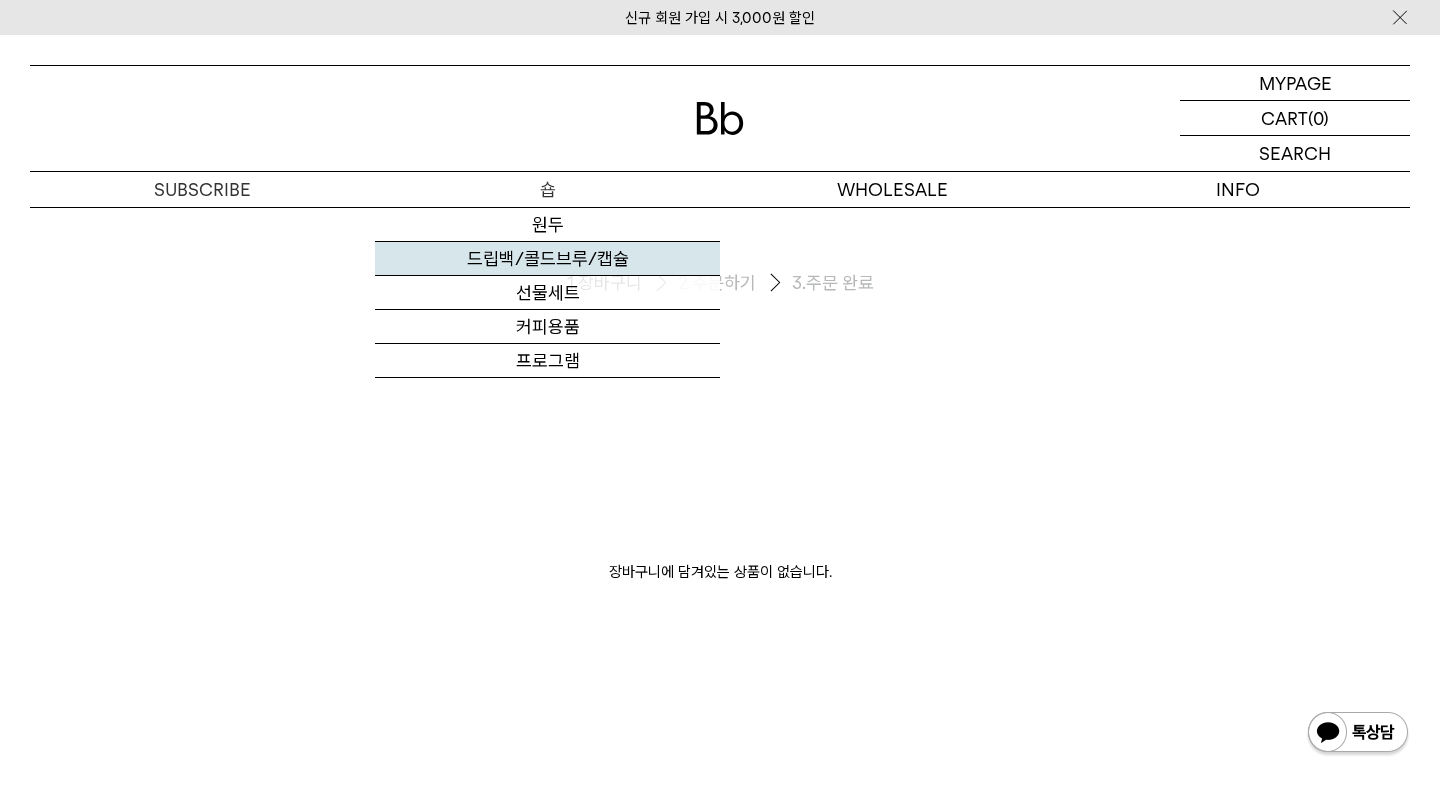 click on "드립백/콜드브루/캡슐" at bounding box center (547, 259) 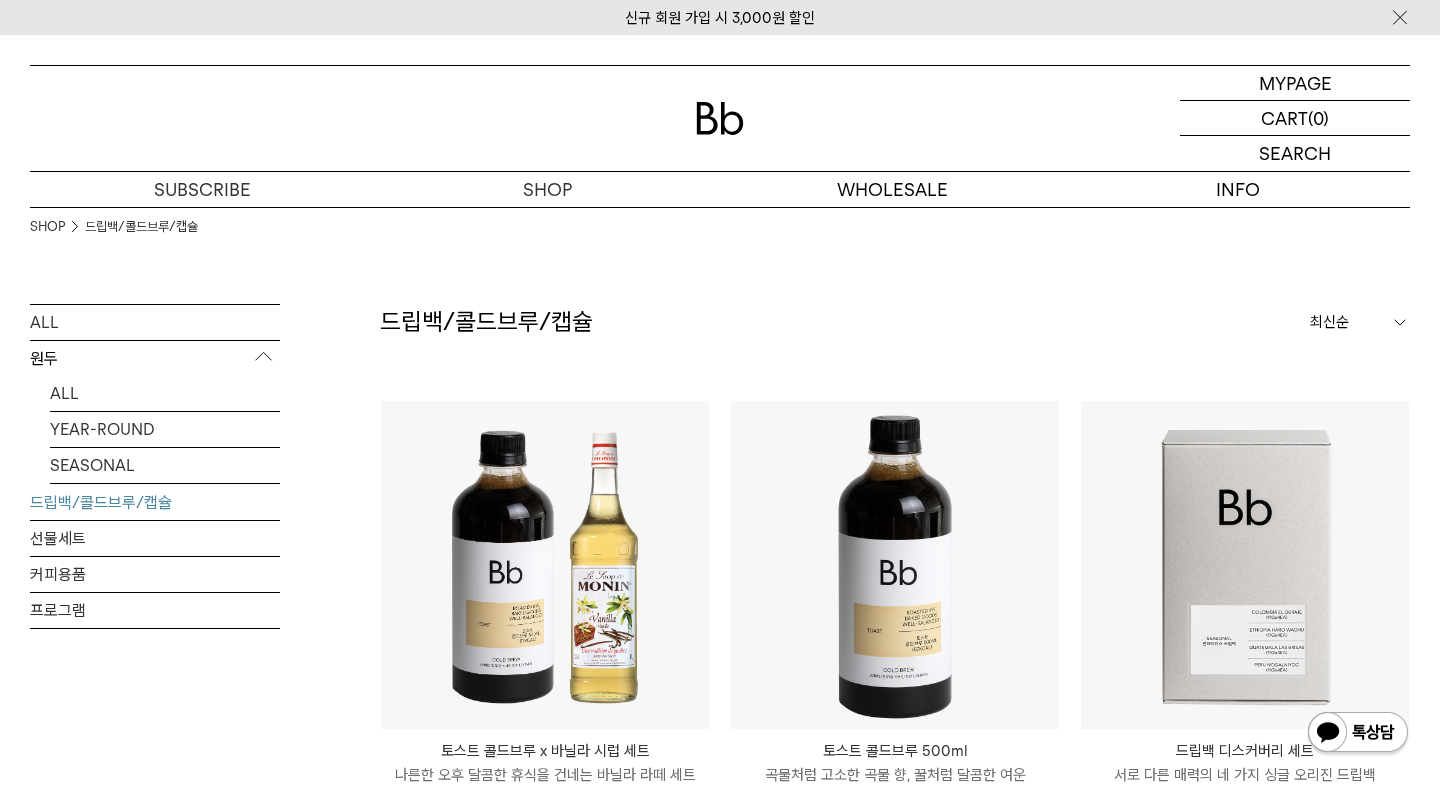 scroll, scrollTop: 0, scrollLeft: 0, axis: both 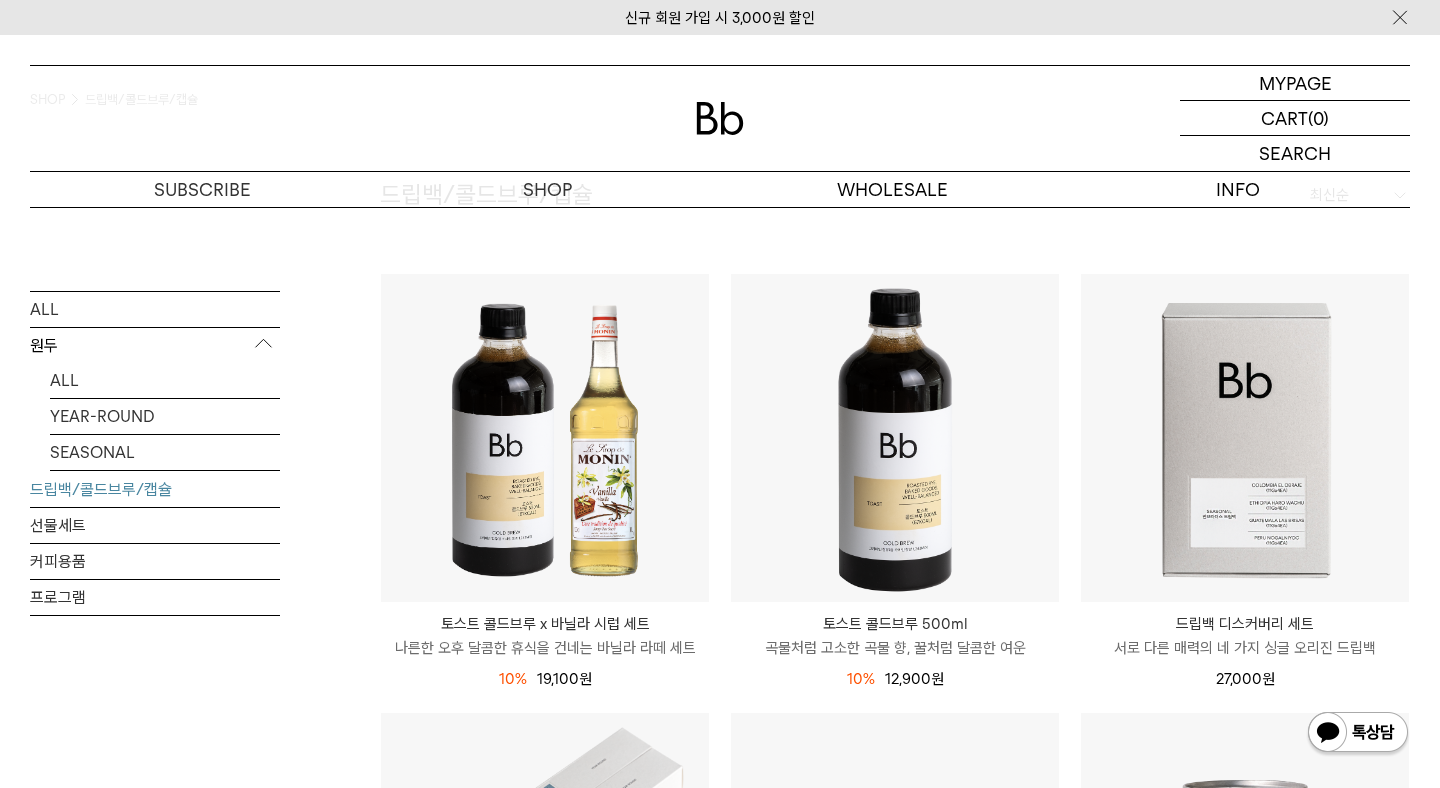 click on "토스트 콜드브루 x 바닐라 시럽 세트" at bounding box center [545, 624] 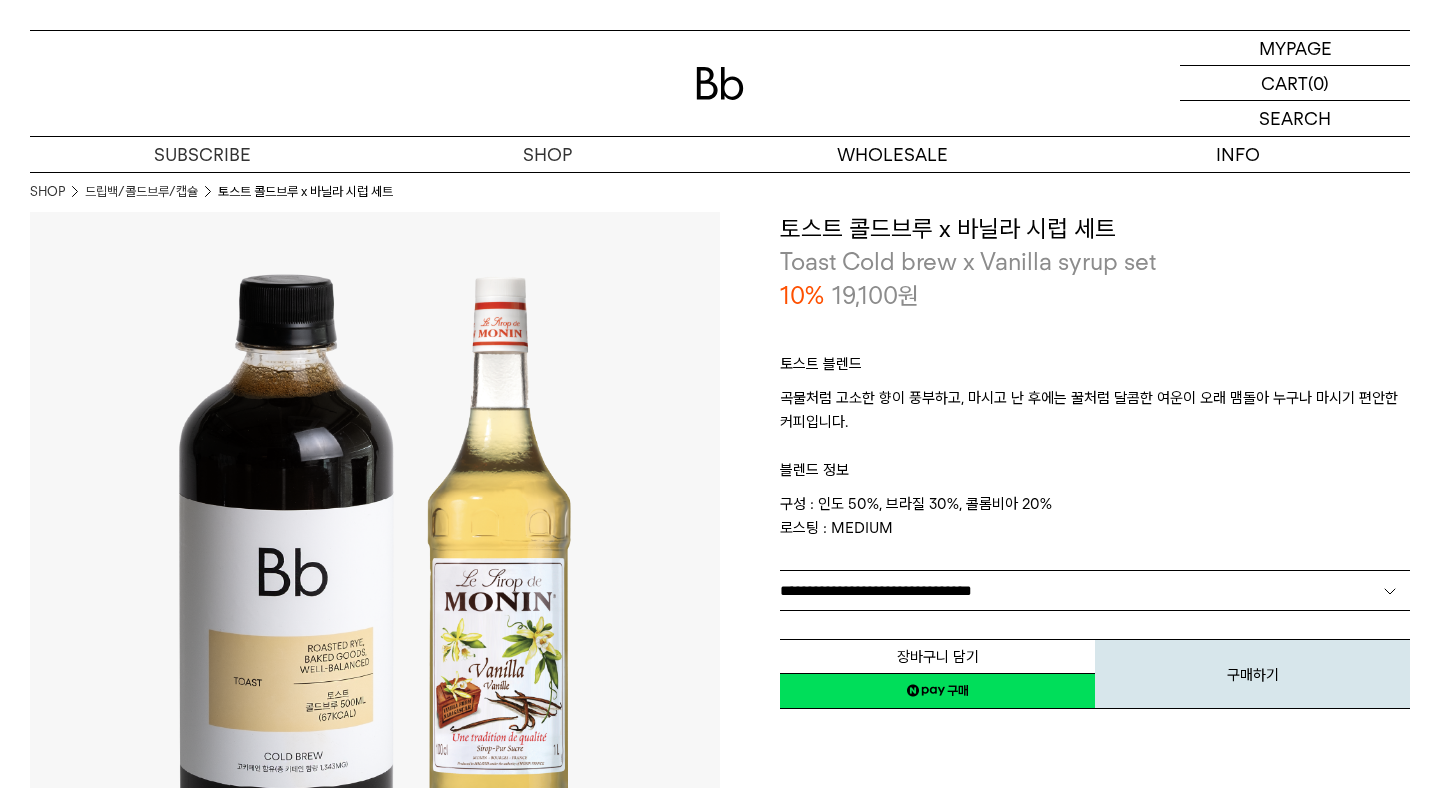 scroll, scrollTop: 0, scrollLeft: 0, axis: both 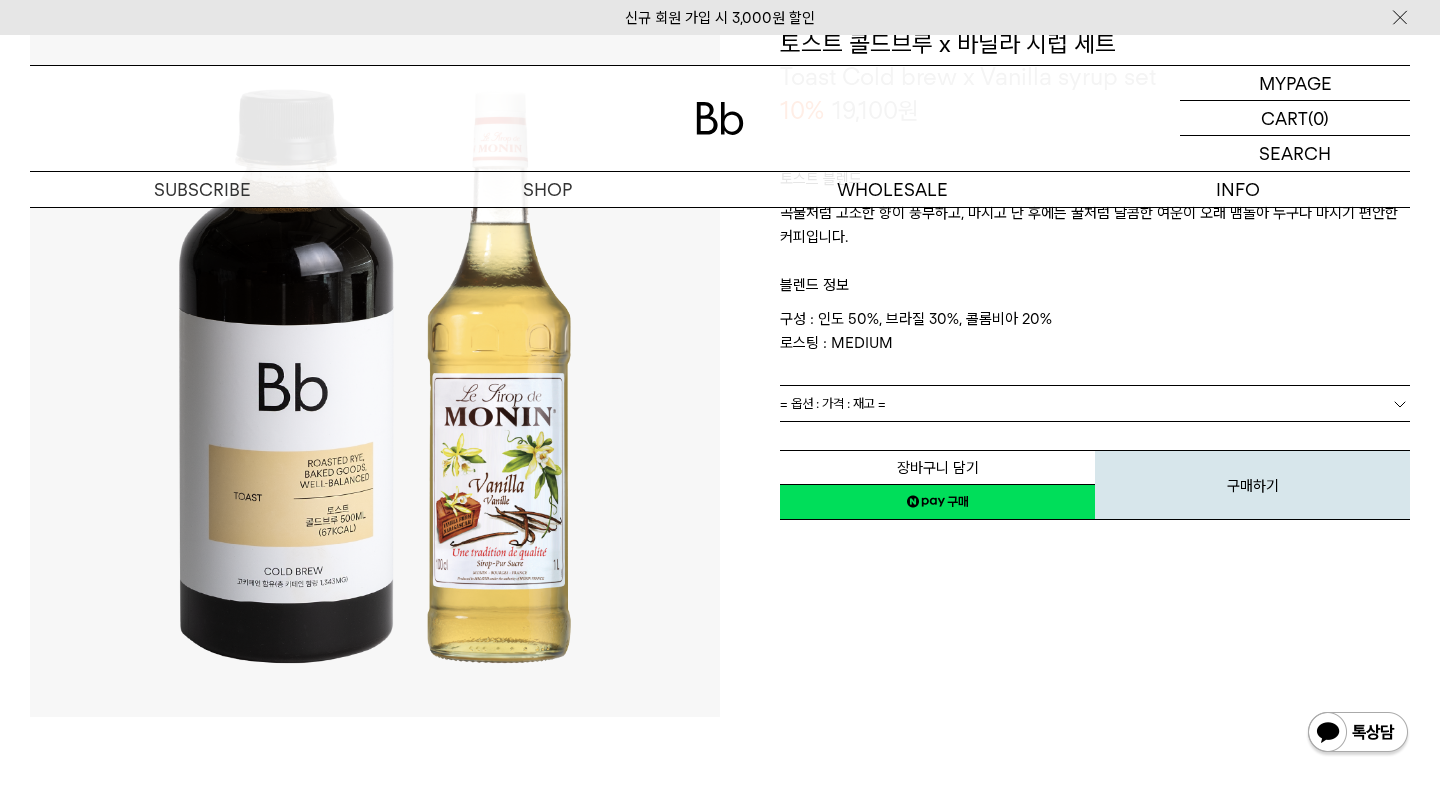 click on "=
옵션
: 가격
: 재고																=" at bounding box center [1095, 403] 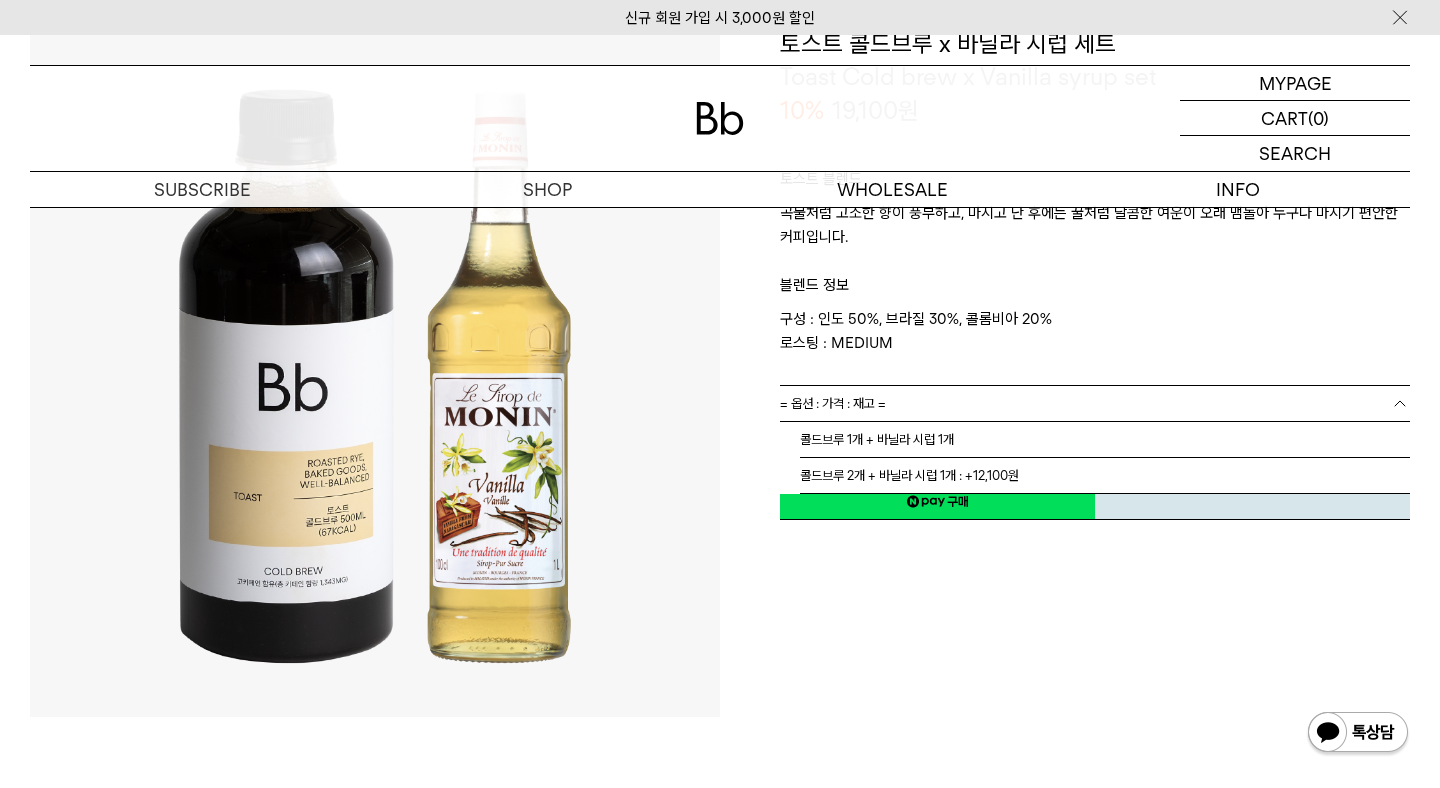 click on "구성 : 인도 50%, 브라질 30%, 콜롬비아 20%
로스팅 : MEDIUM" at bounding box center [1095, 331] 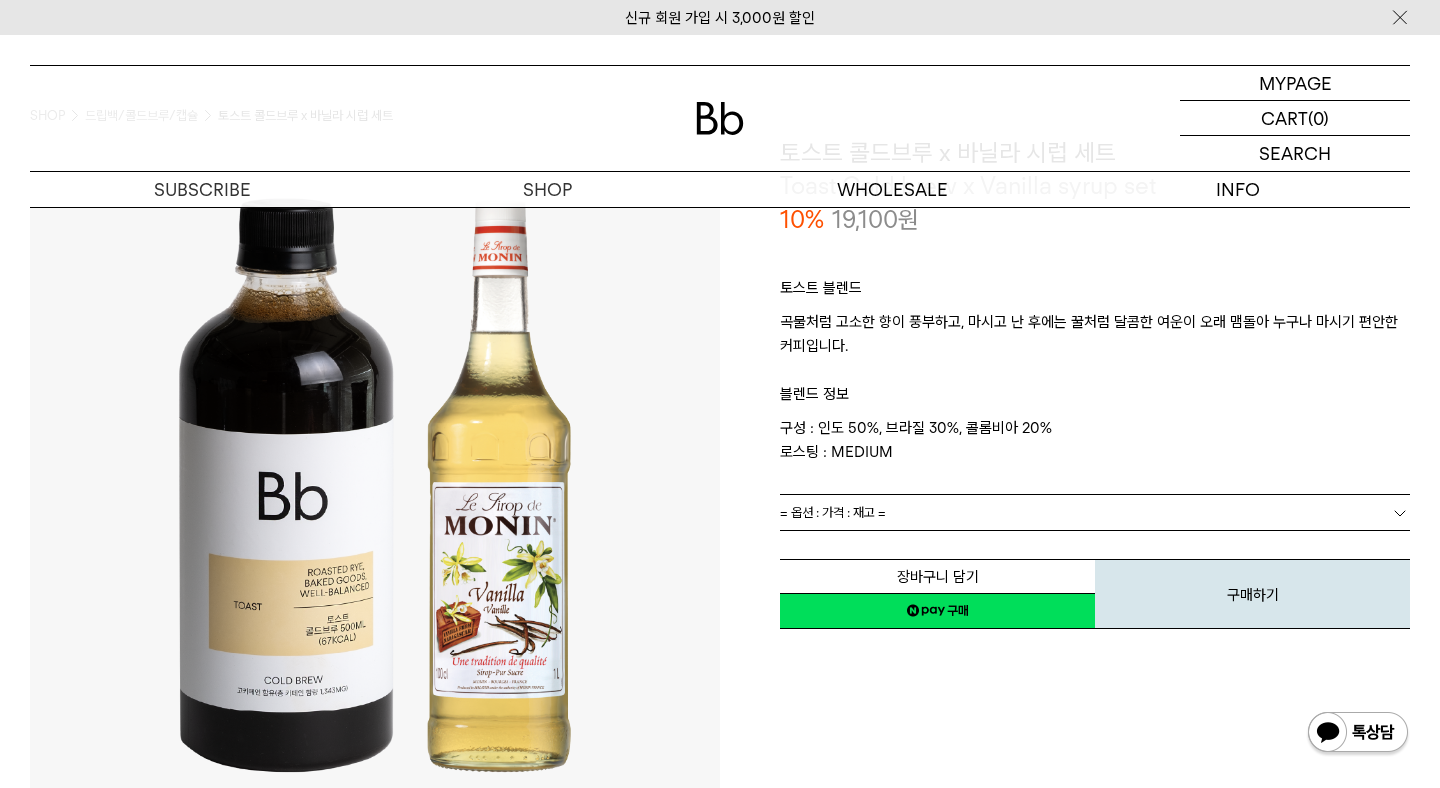 scroll, scrollTop: 0, scrollLeft: 0, axis: both 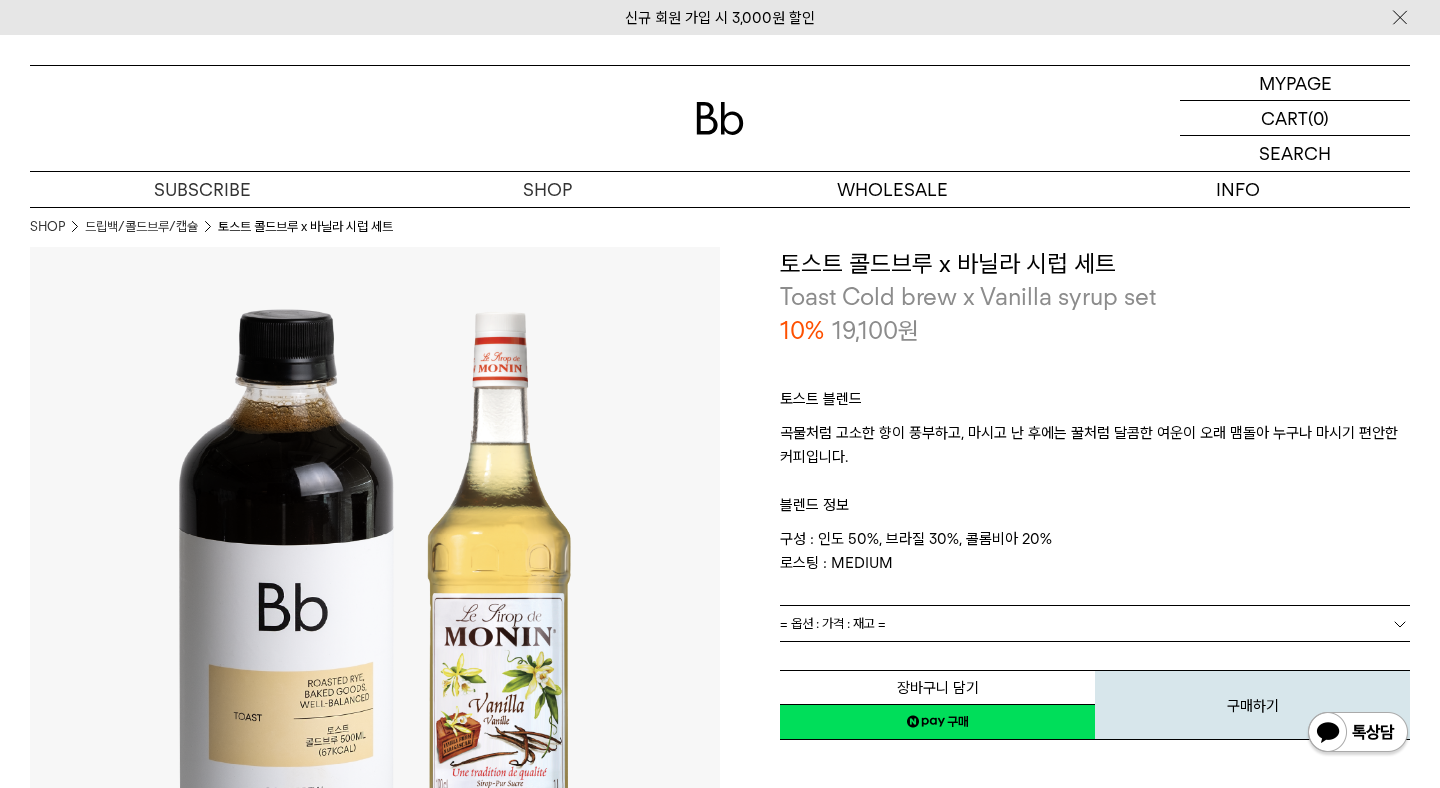 click on "네이버페이 구매하기" at bounding box center (937, 722) 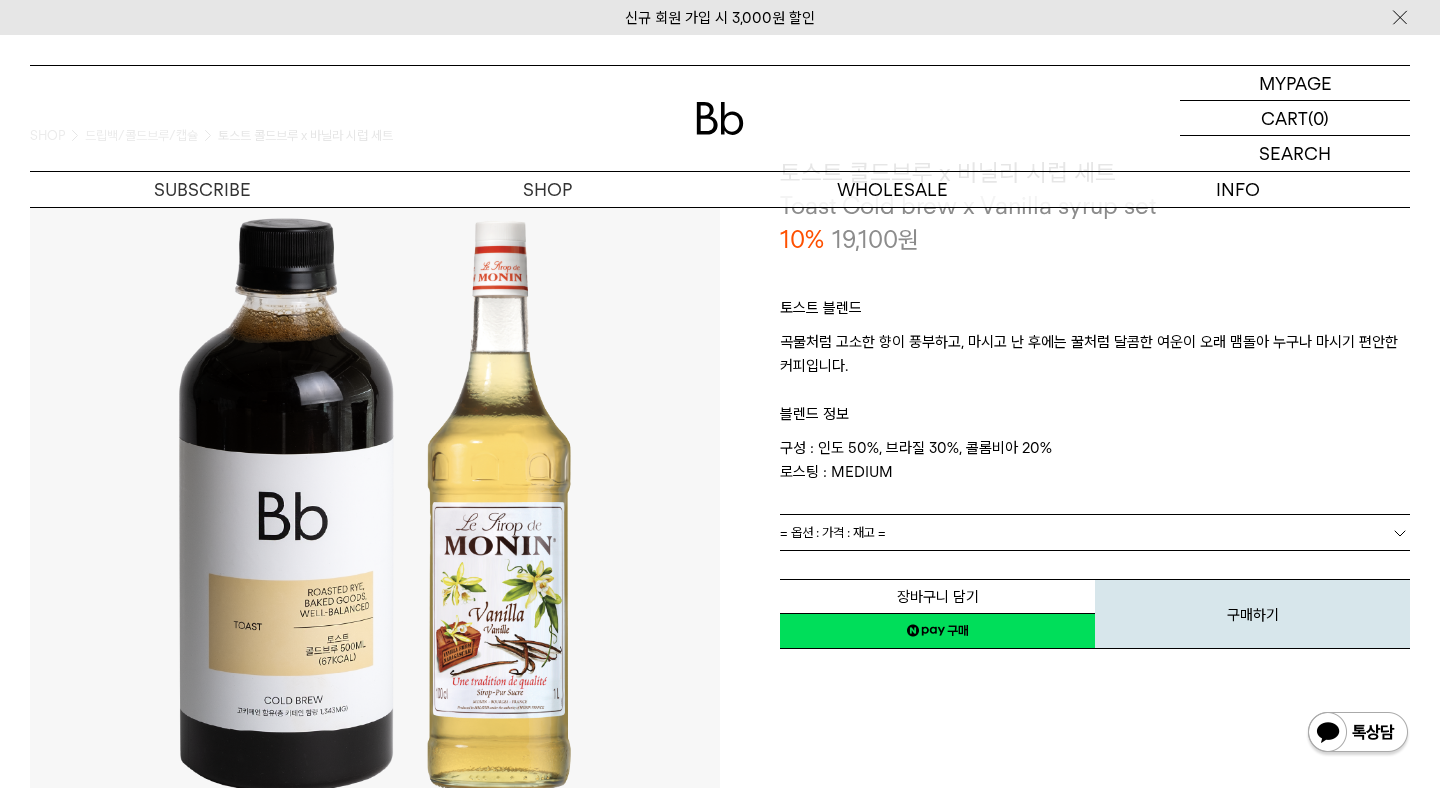 scroll, scrollTop: 35, scrollLeft: 0, axis: vertical 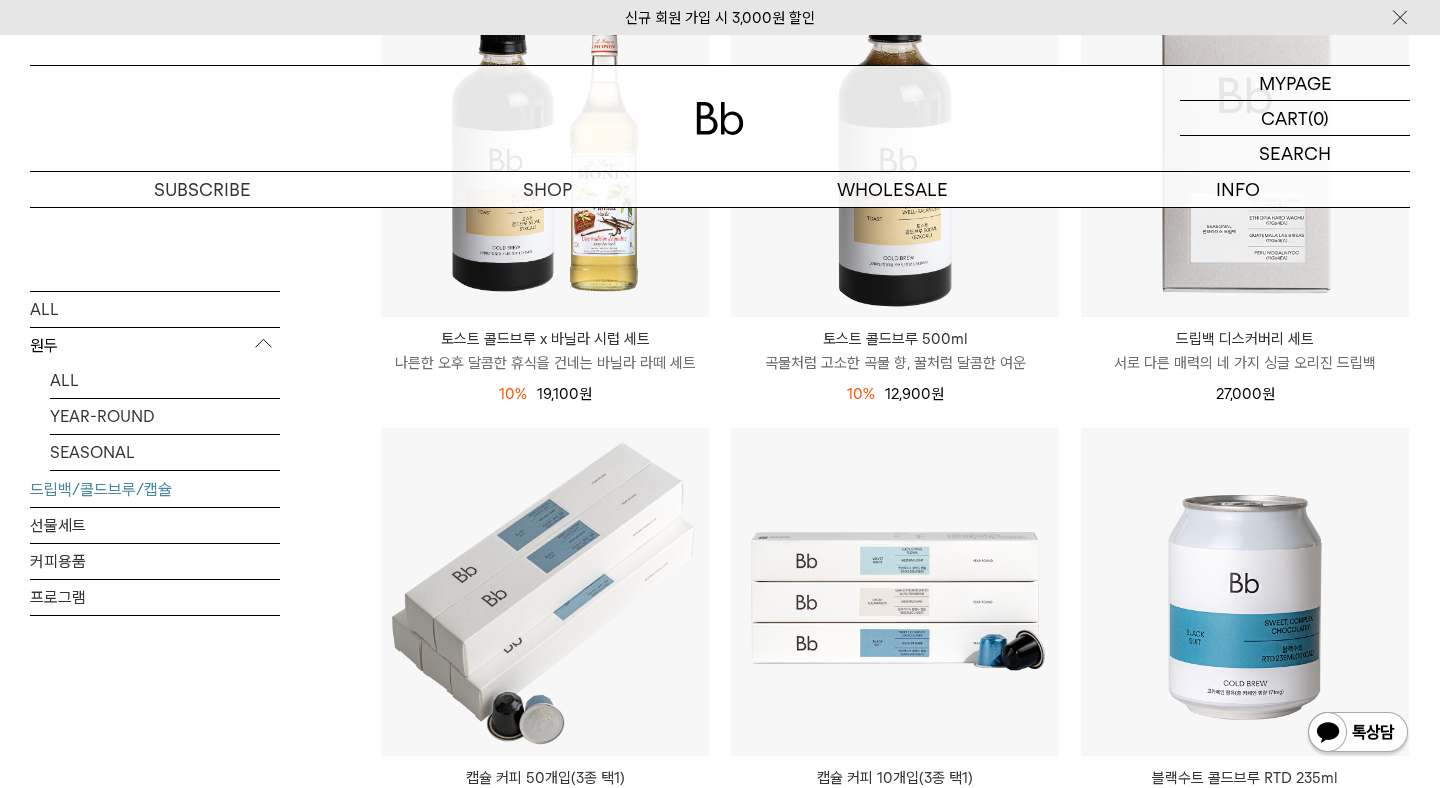 click on "토스트 콜드브루 x 바닐라 시럽 세트" at bounding box center (545, 339) 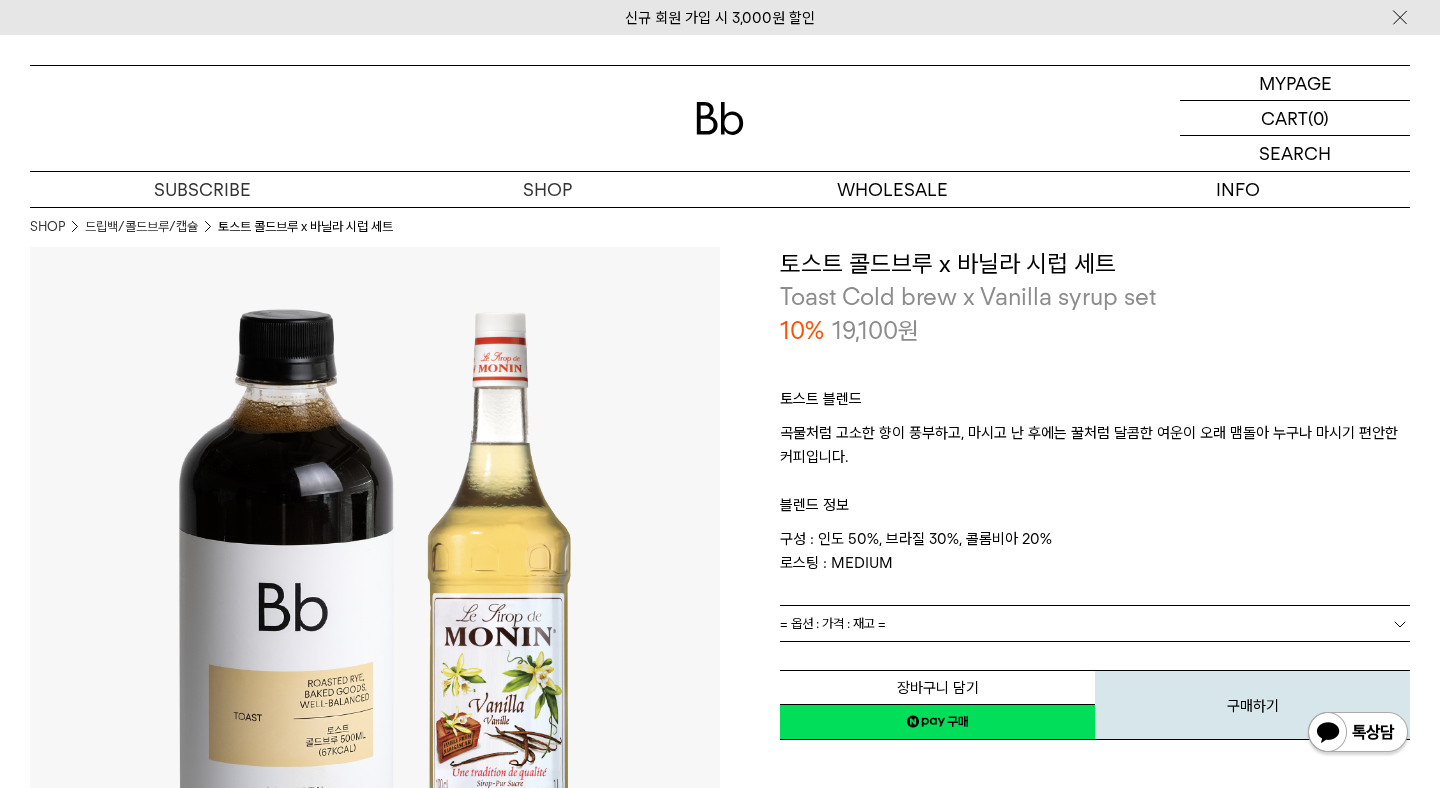 scroll, scrollTop: 0, scrollLeft: 0, axis: both 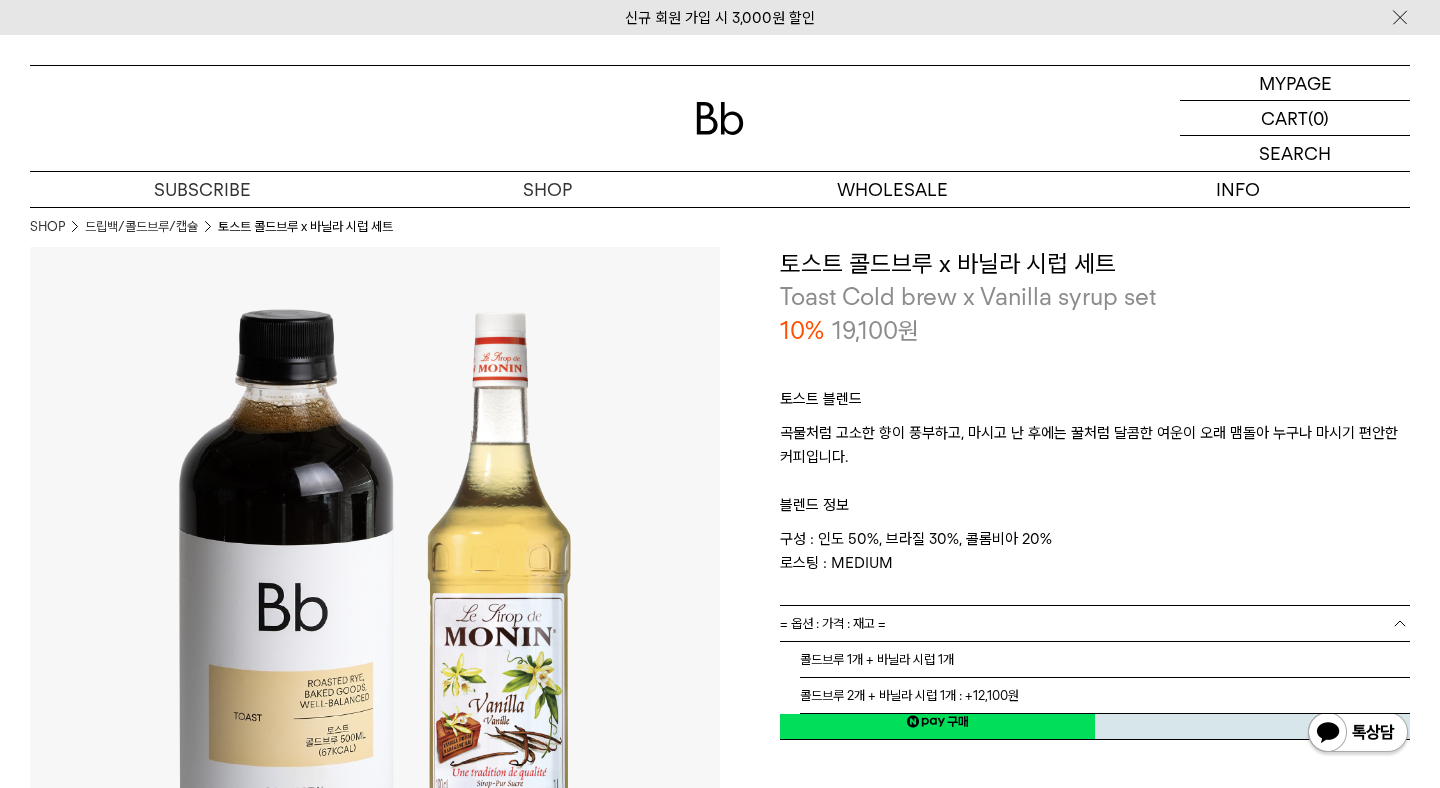 click on "=
옵션
: 가격
: 재고																=" at bounding box center (1095, 623) 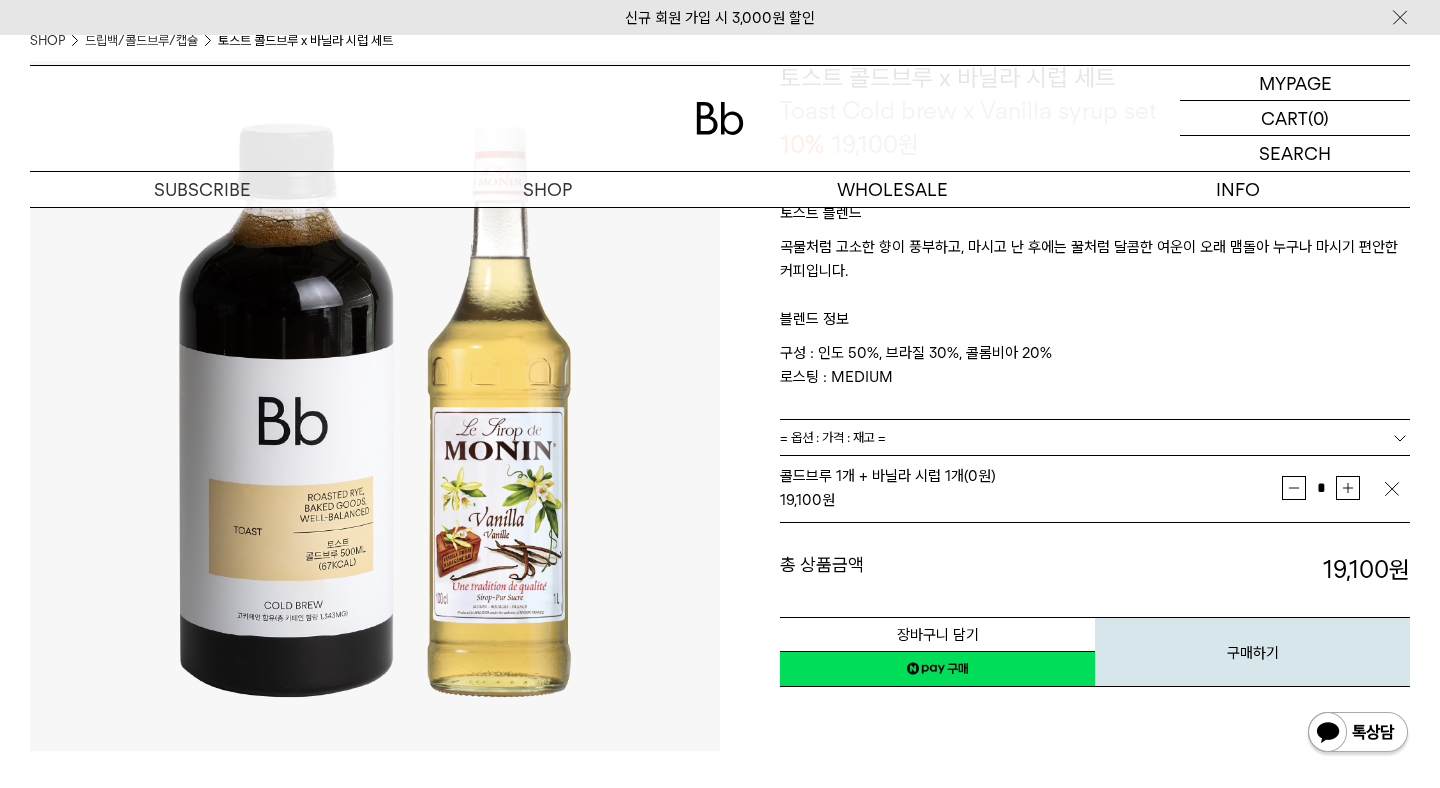 scroll, scrollTop: 320, scrollLeft: 0, axis: vertical 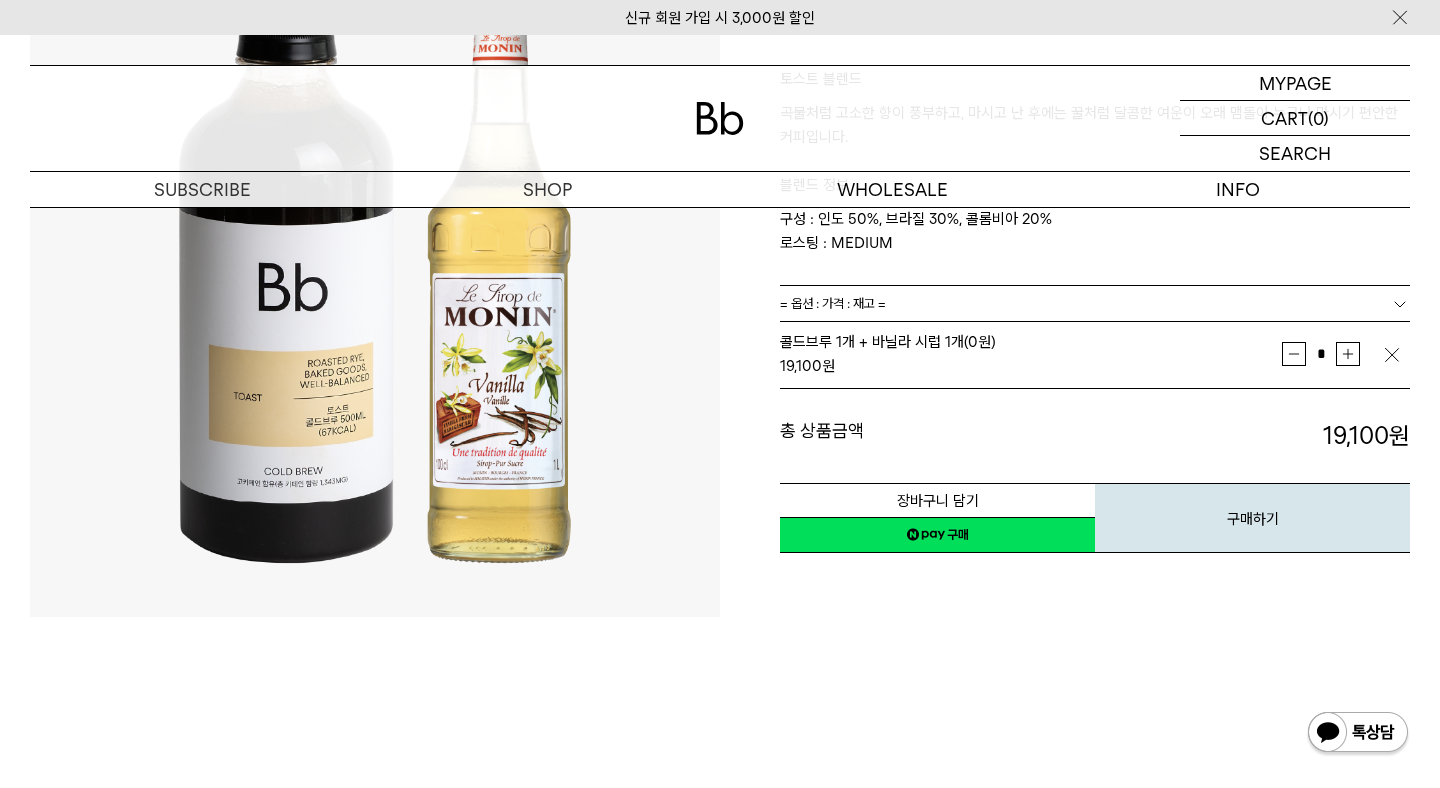click on "네이버페이 구매하기" at bounding box center [937, 535] 